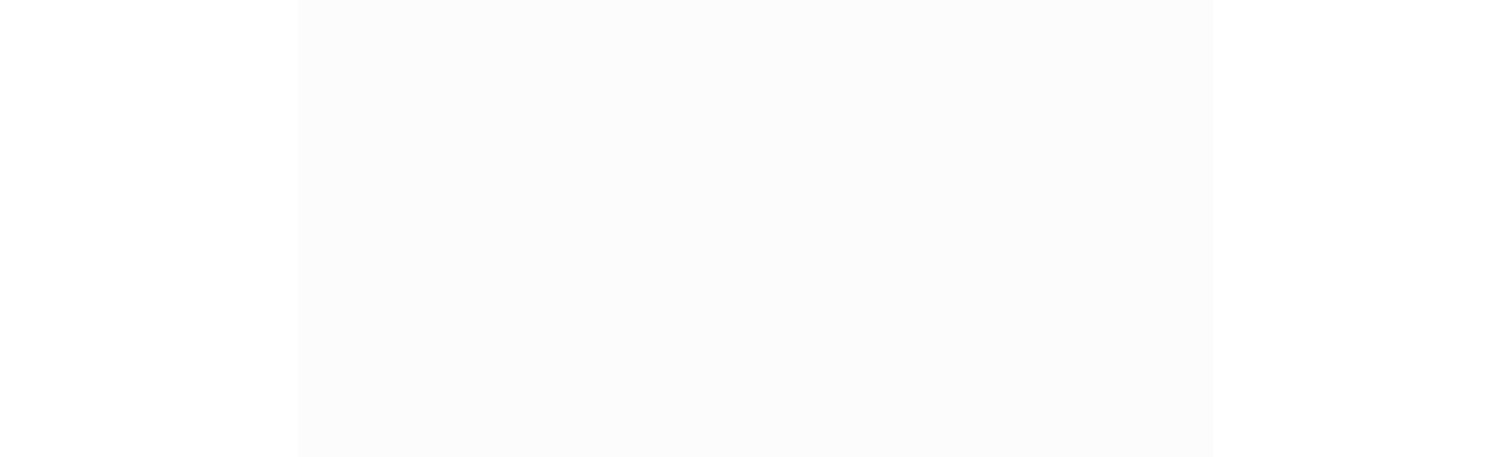 scroll, scrollTop: 0, scrollLeft: 0, axis: both 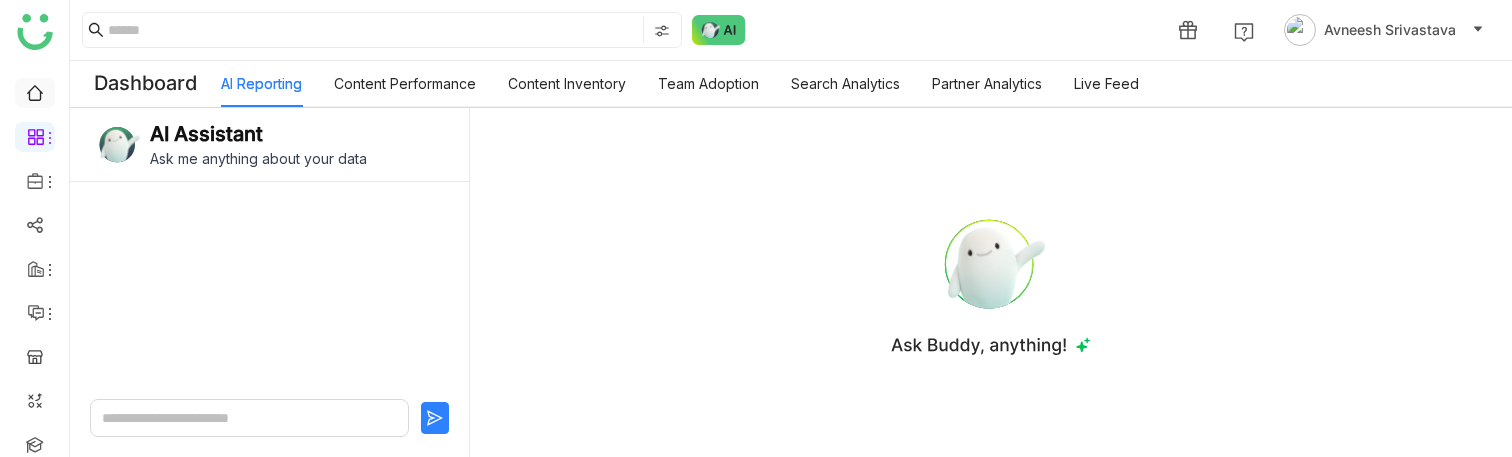 click at bounding box center (35, 91) 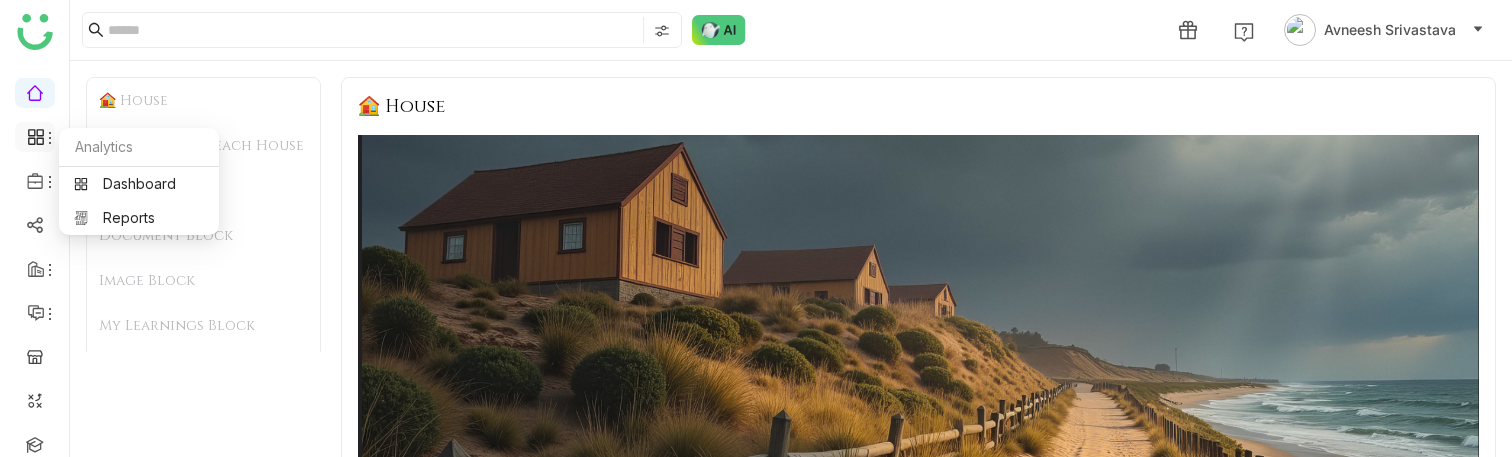 click 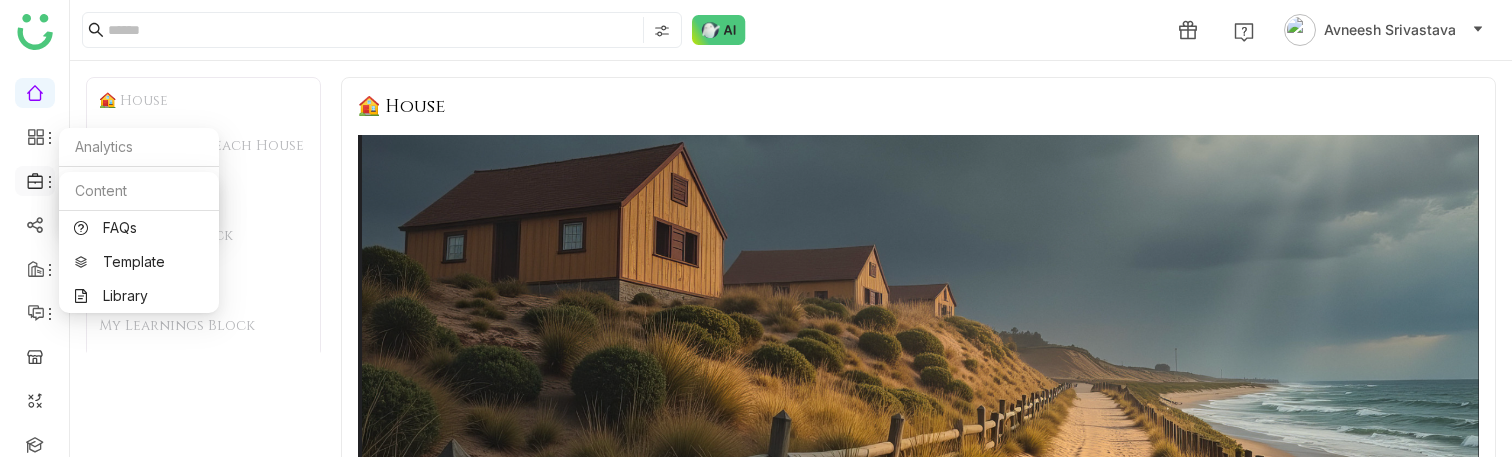 click 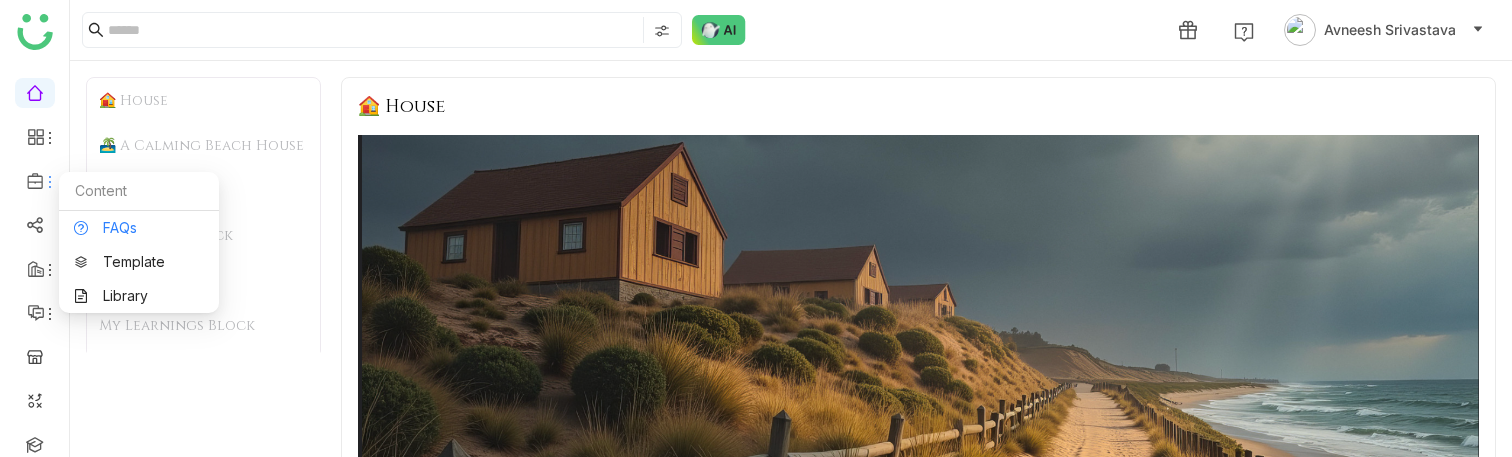 click on "FAQs" at bounding box center (139, 228) 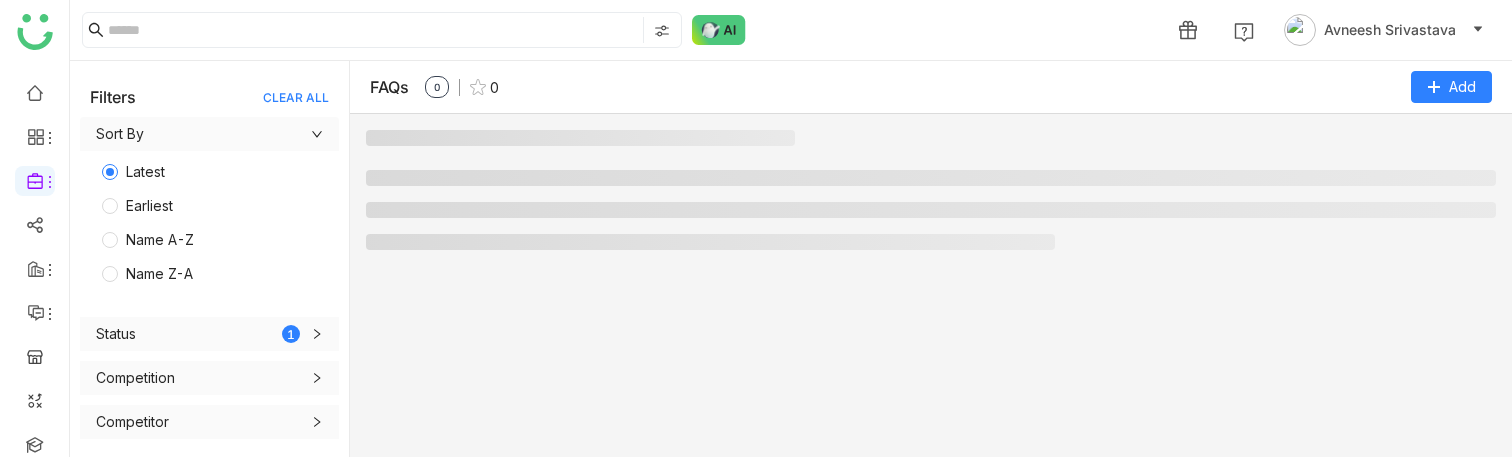scroll, scrollTop: 0, scrollLeft: 0, axis: both 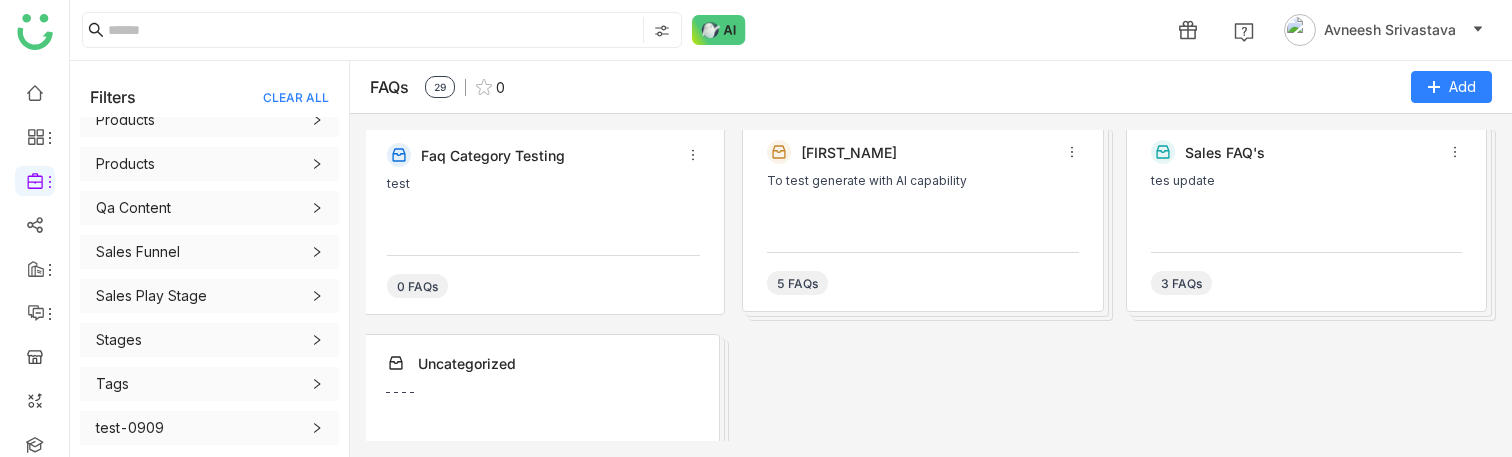 click 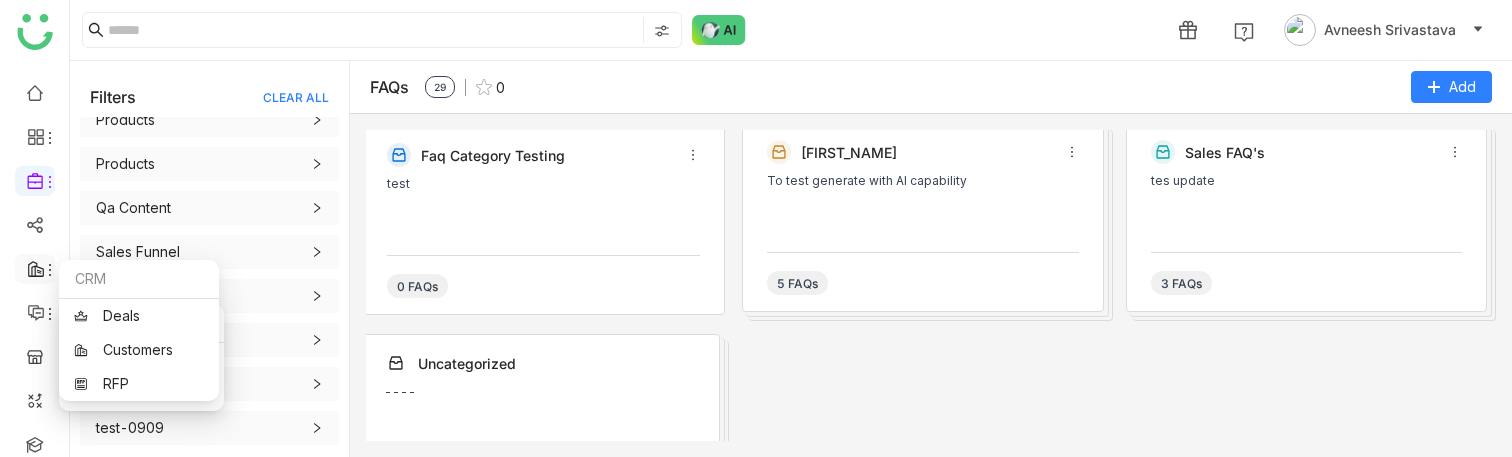 click 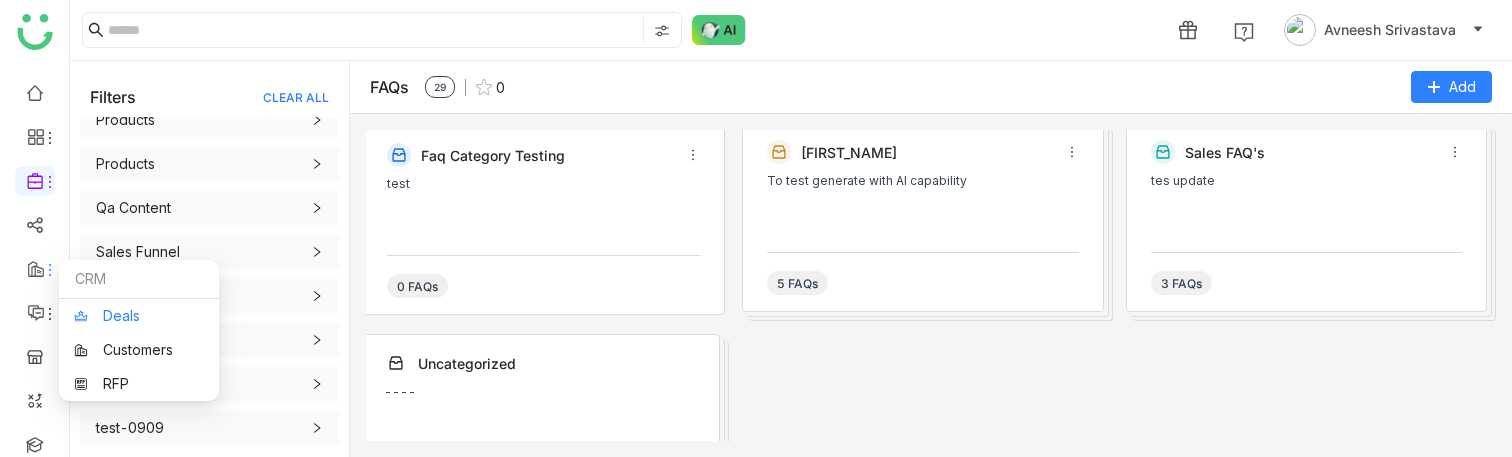 click on "Deals" at bounding box center [139, 316] 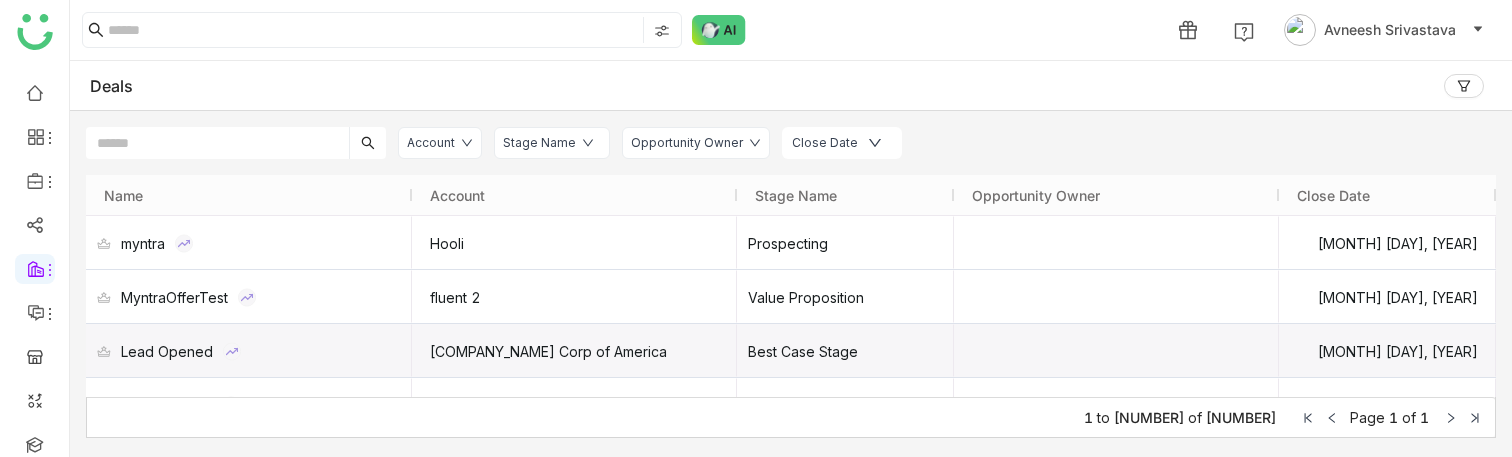 scroll, scrollTop: 19, scrollLeft: 0, axis: vertical 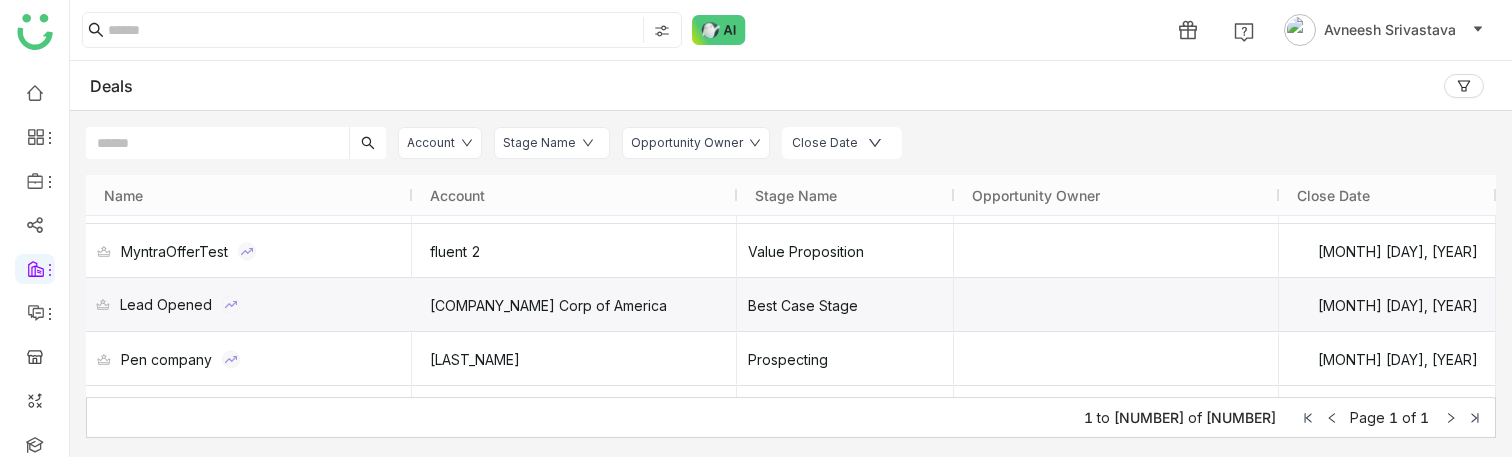 click on "Lead Opened" at bounding box center [249, 304] 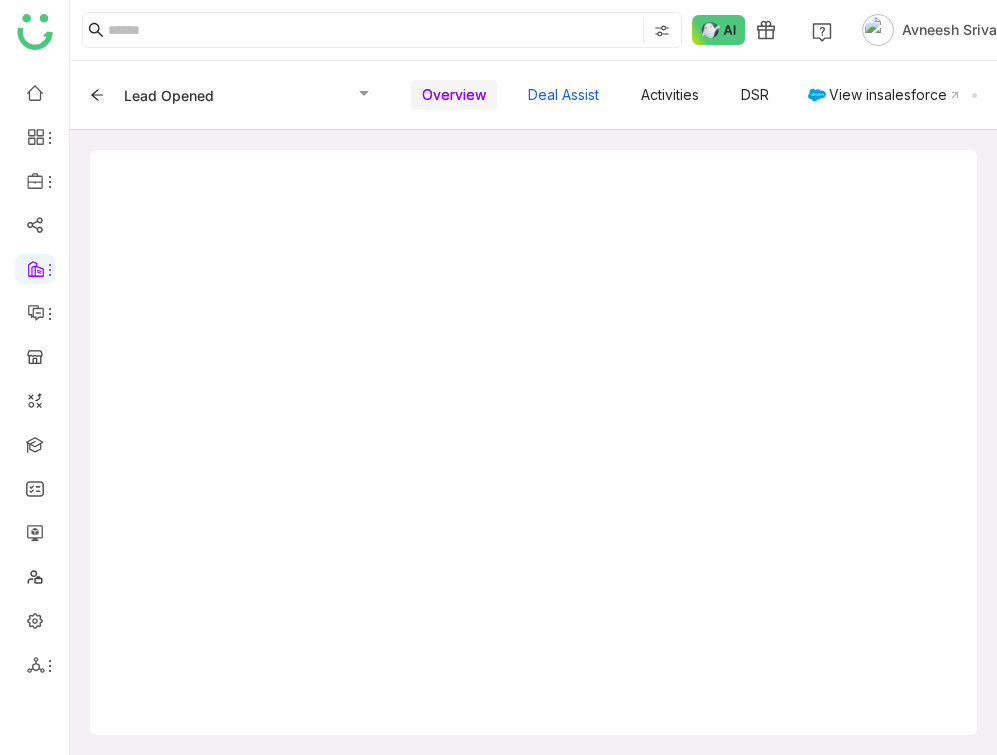 click on "Deal Assist" at bounding box center [563, 95] 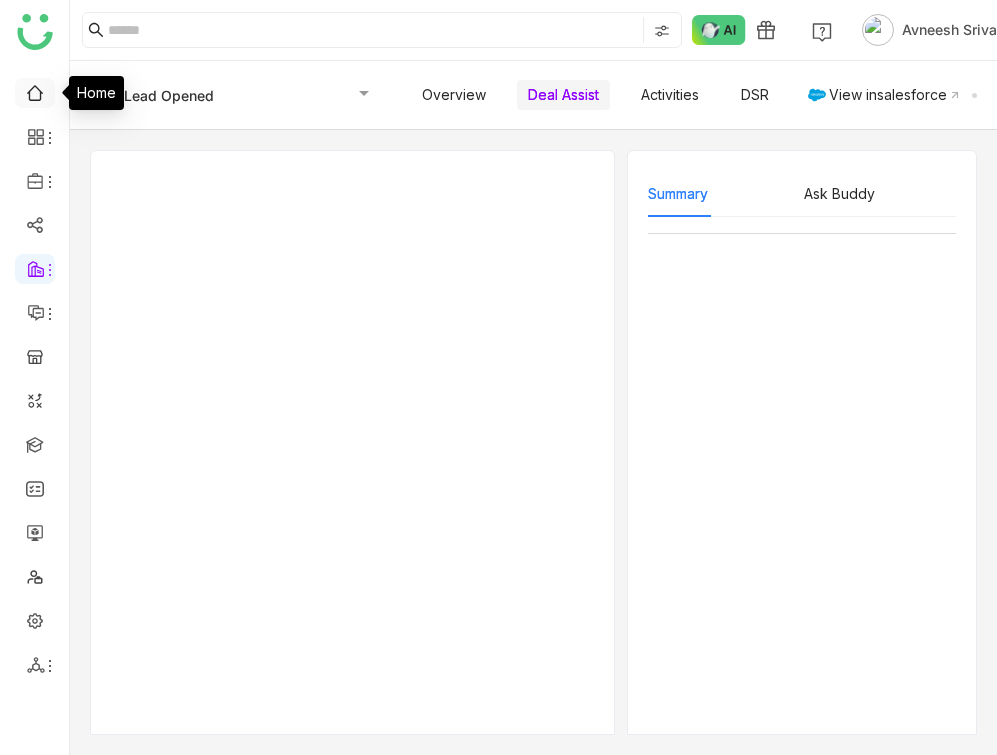 click at bounding box center [35, 91] 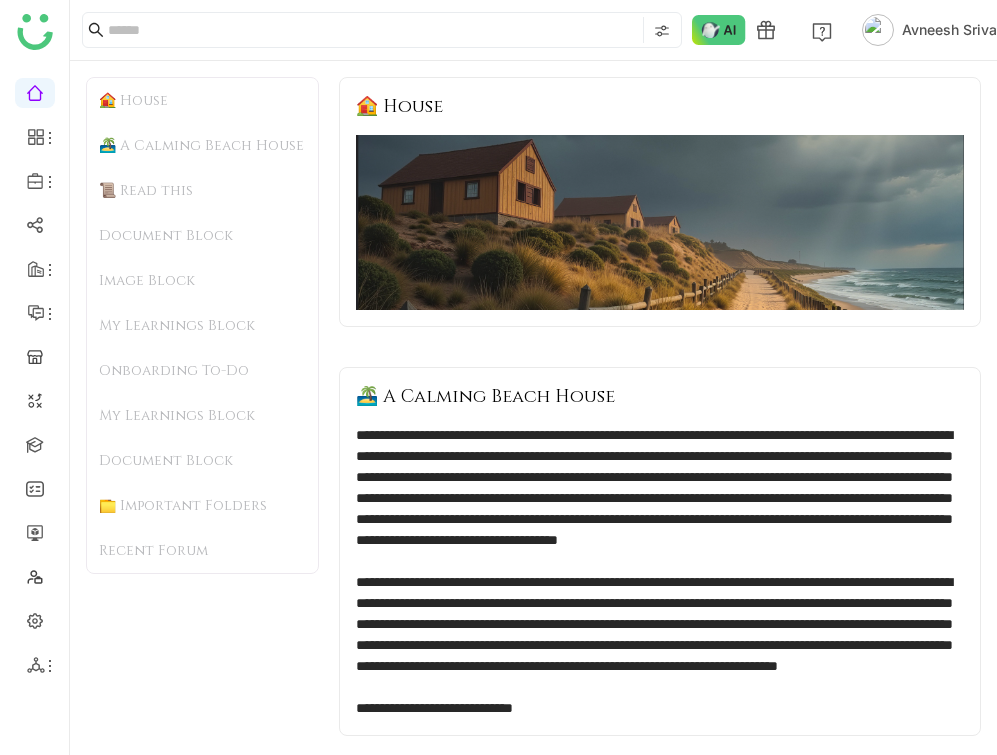 click on "My Learnings Block" 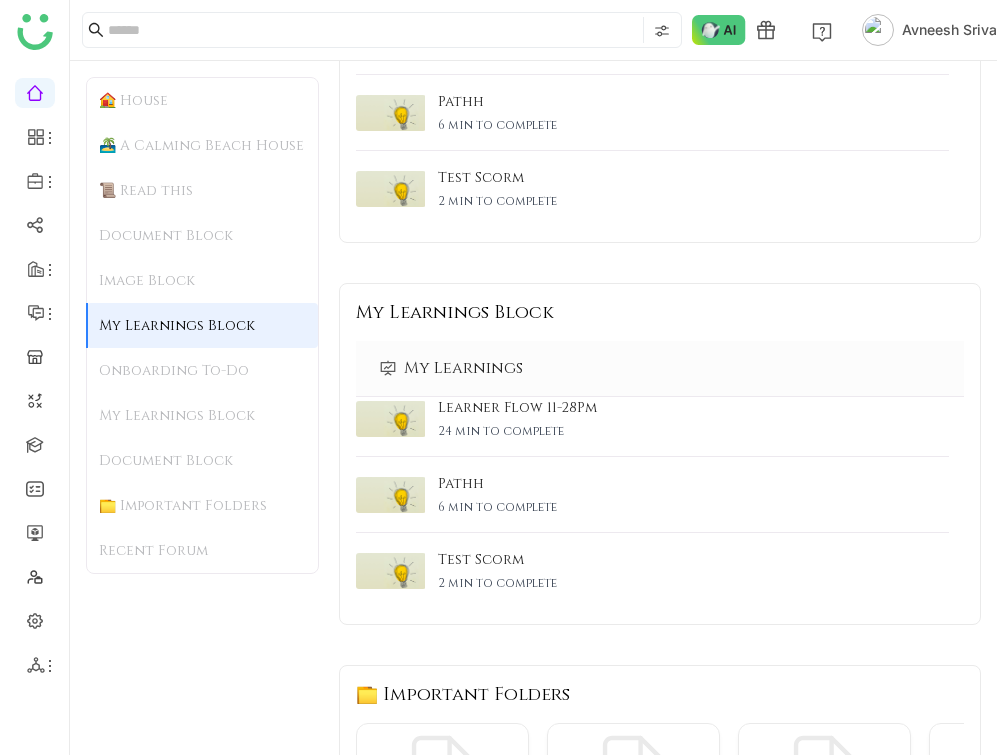 scroll, scrollTop: 2831, scrollLeft: 0, axis: vertical 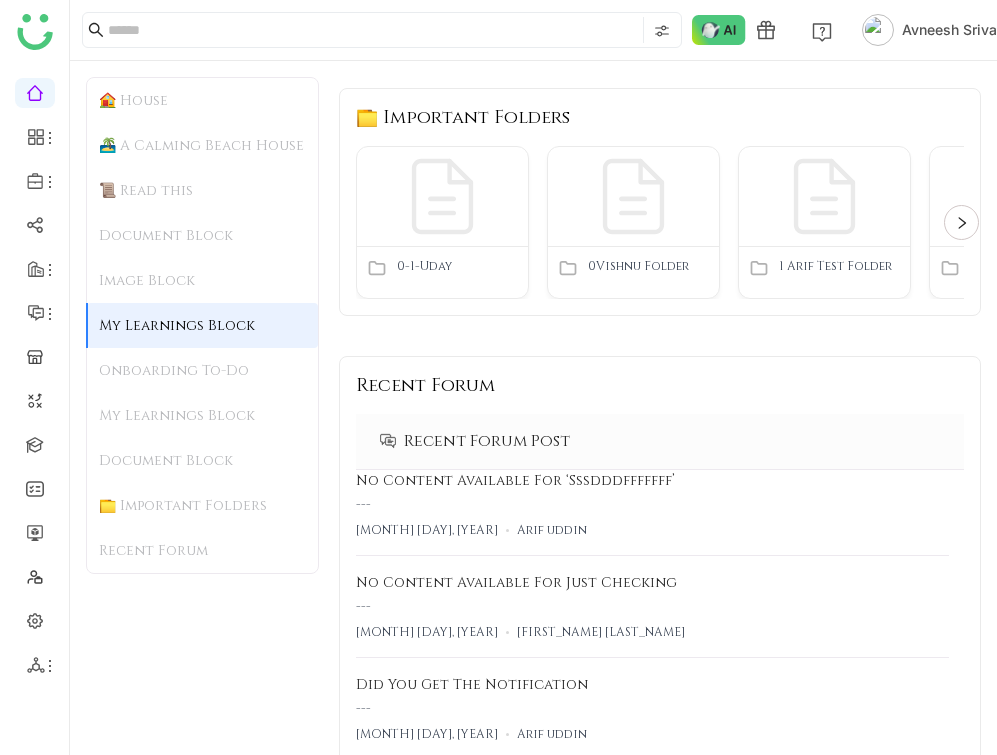 click on "**********" 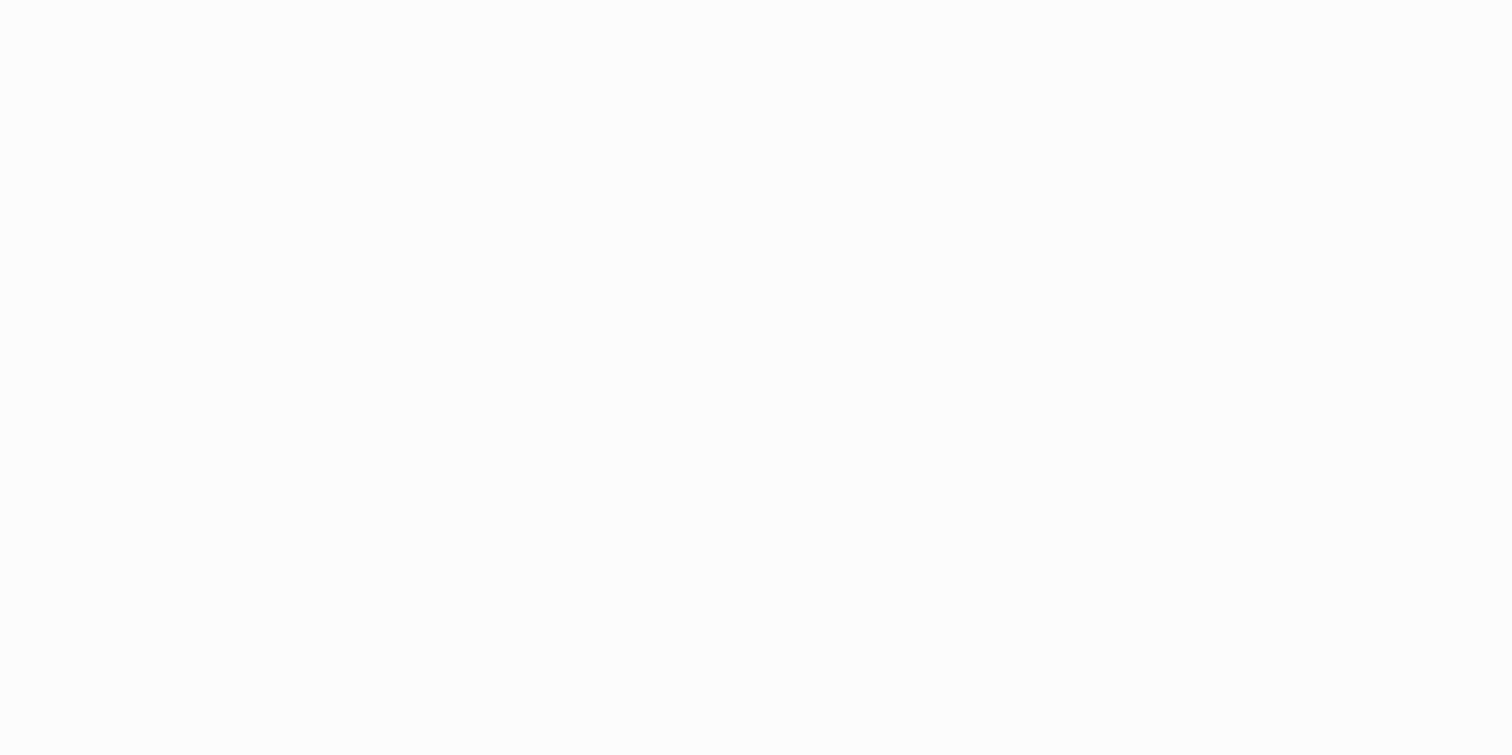 scroll, scrollTop: 0, scrollLeft: 0, axis: both 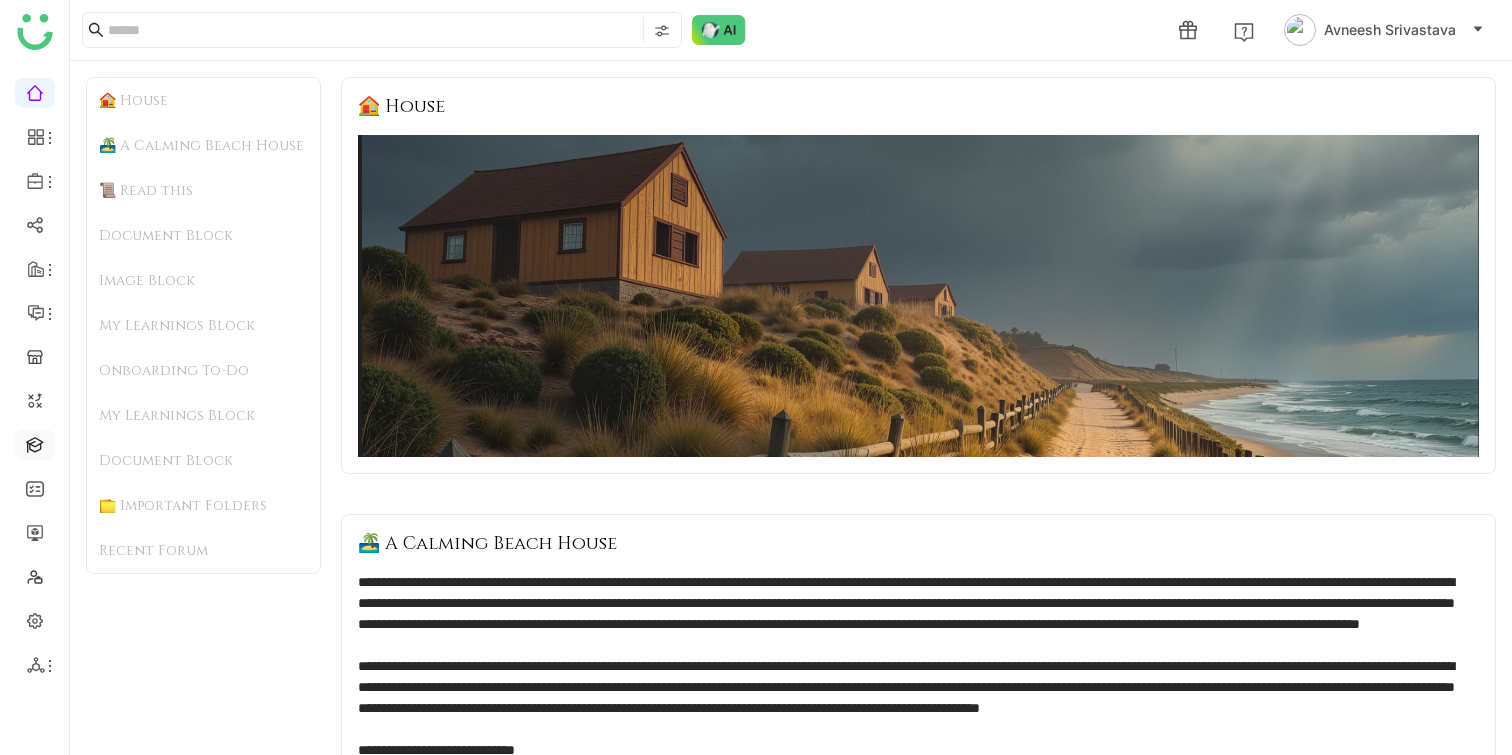 click at bounding box center [35, 443] 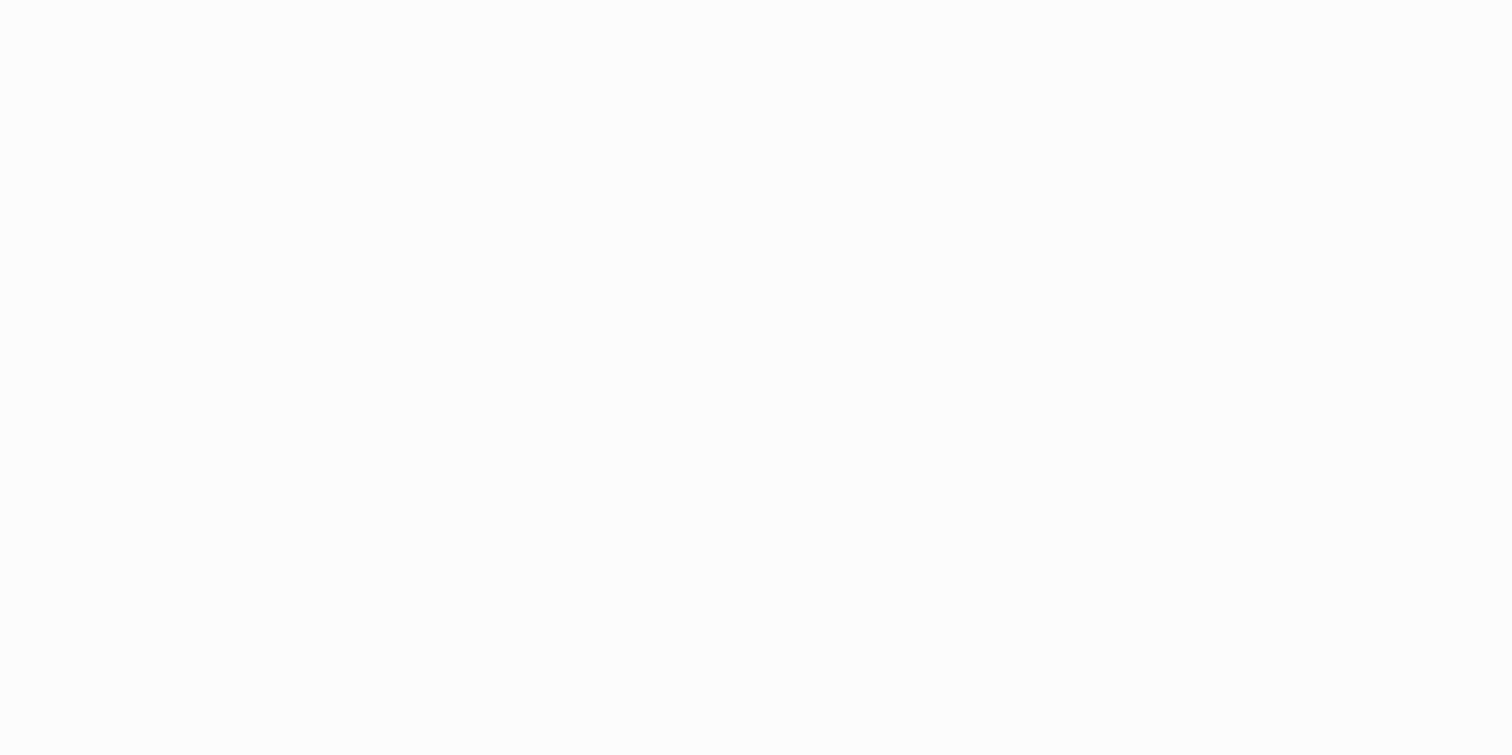 scroll, scrollTop: 0, scrollLeft: 0, axis: both 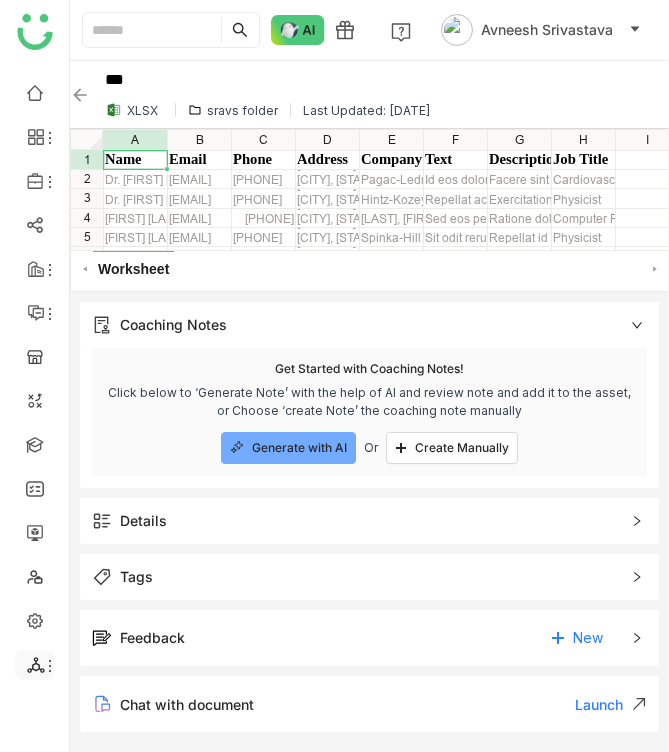 click 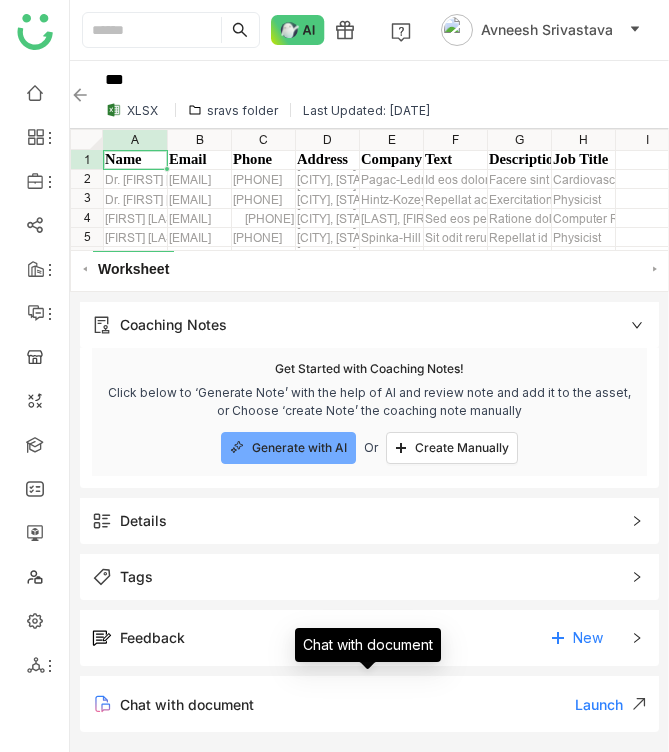 click on "Chat with document  Launch" 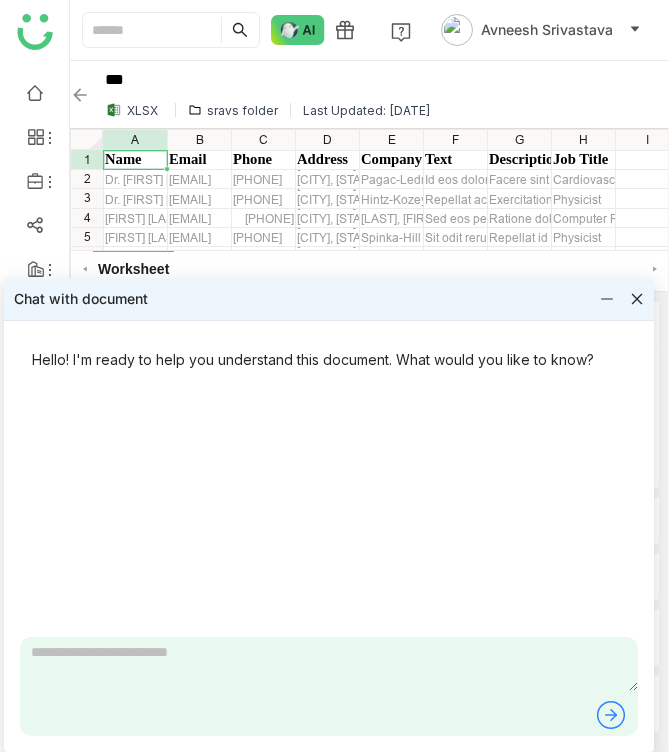 click on "Chat with document" at bounding box center [329, 299] 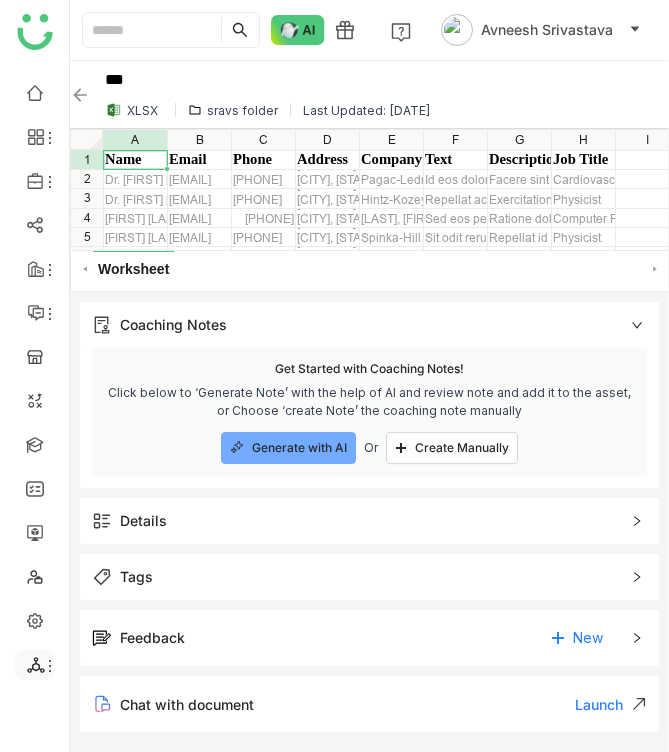 click 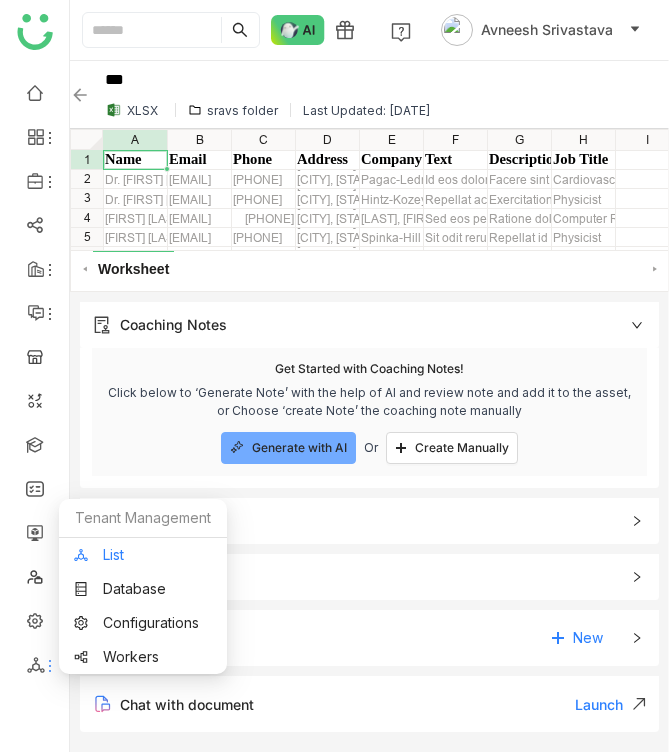 click on "List" at bounding box center [143, 555] 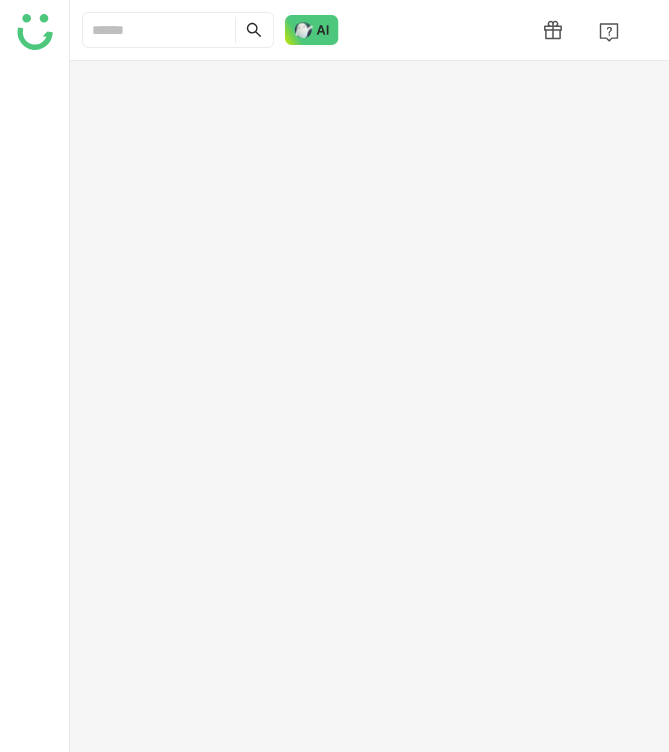 scroll, scrollTop: 0, scrollLeft: 0, axis: both 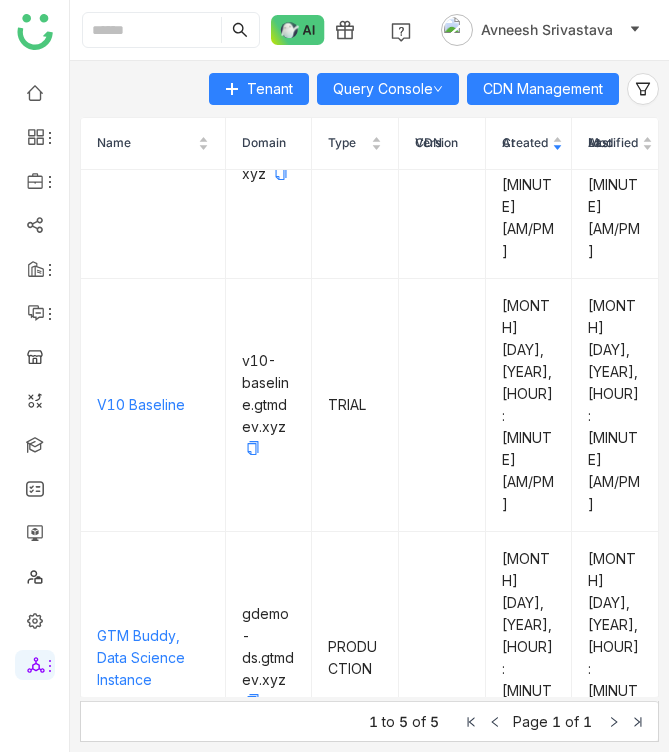 click on "Staging" 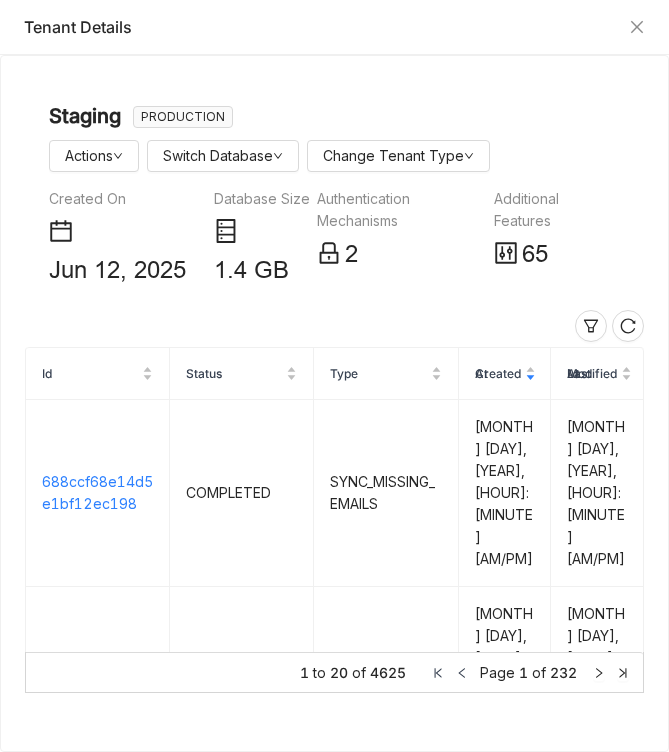 click 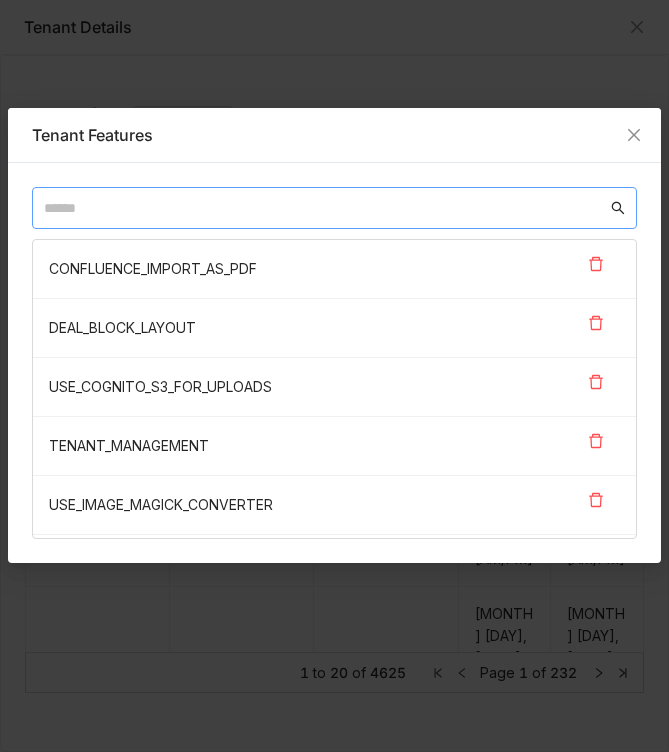 drag, startPoint x: 125, startPoint y: 635, endPoint x: 273, endPoint y: 218, distance: 442.48502 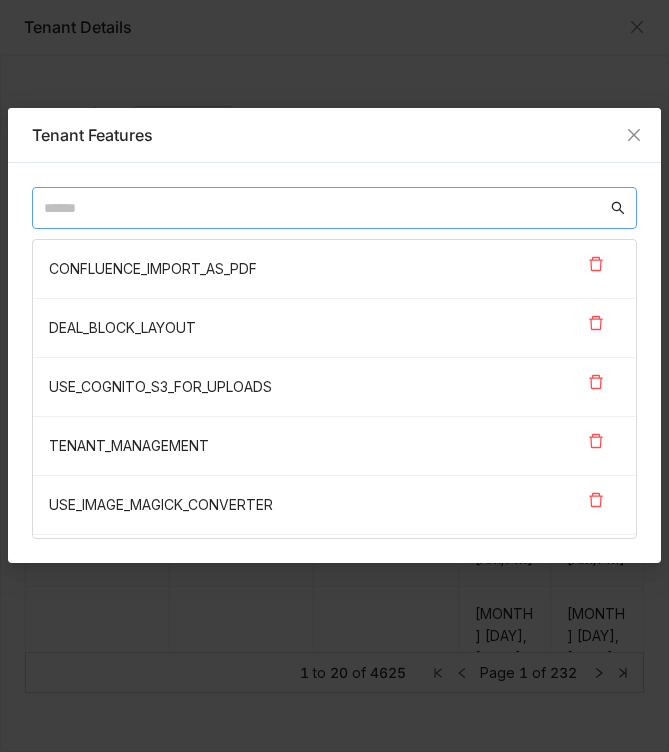 click at bounding box center [325, 208] 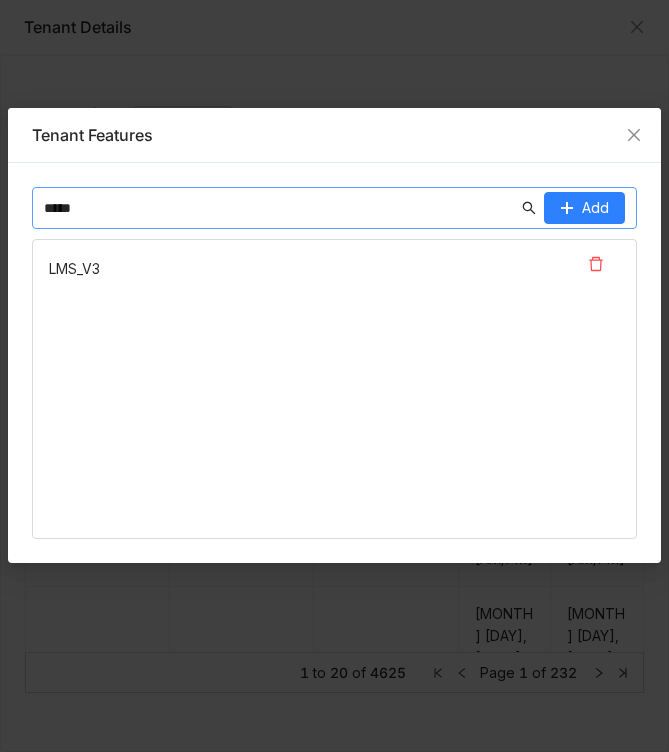 type on "*****" 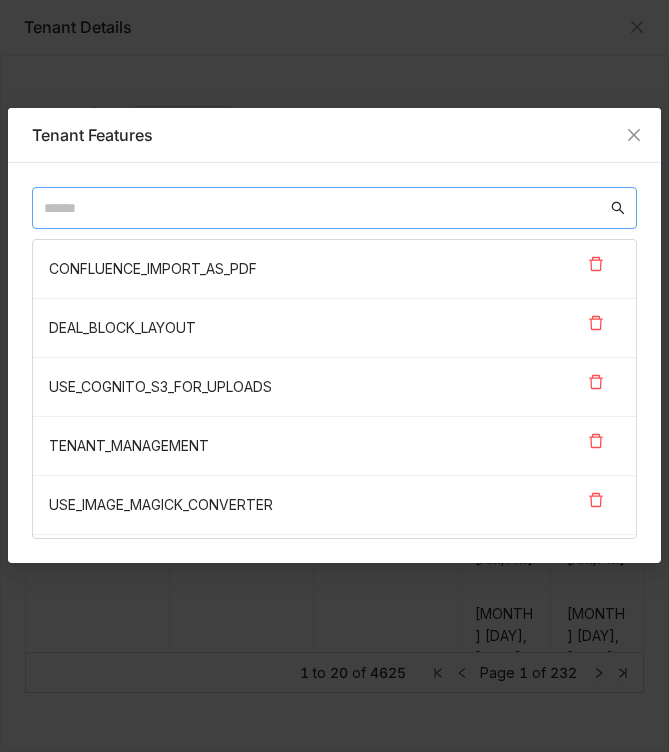 scroll, scrollTop: 0, scrollLeft: 0, axis: both 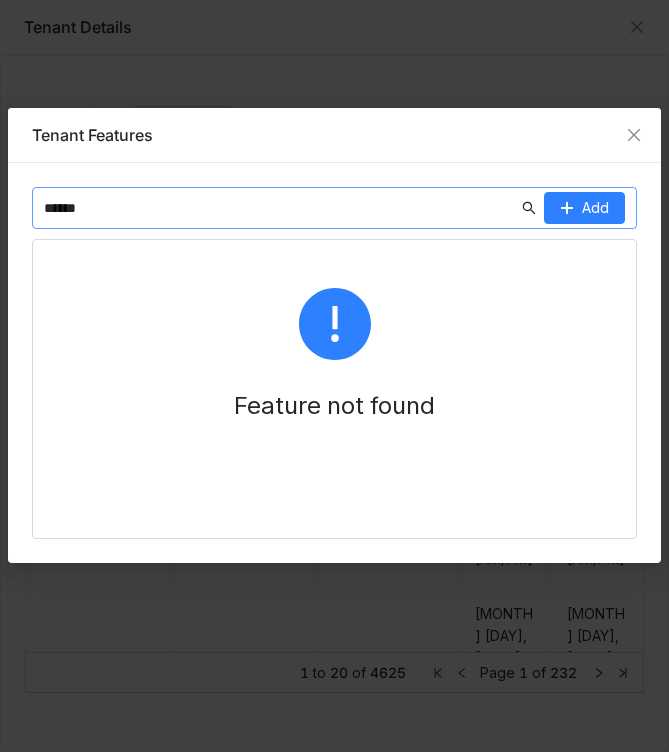 type on "******" 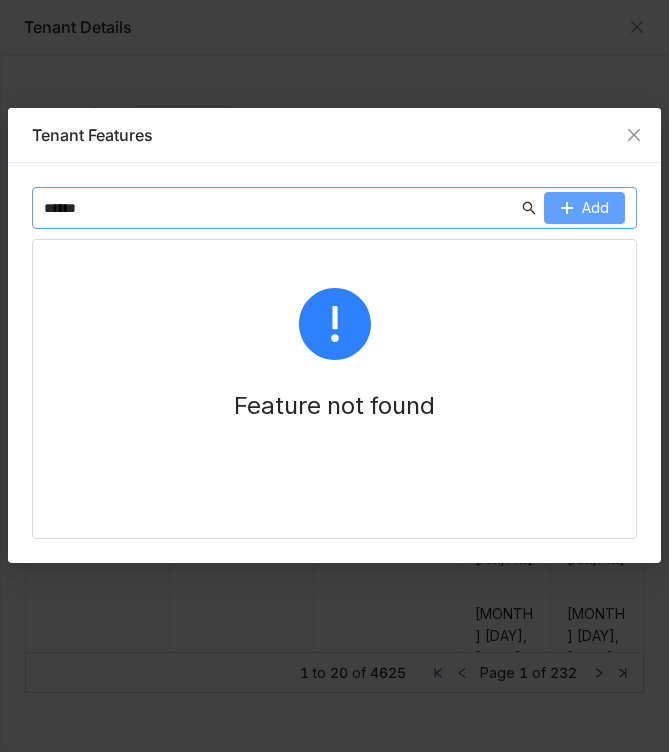click 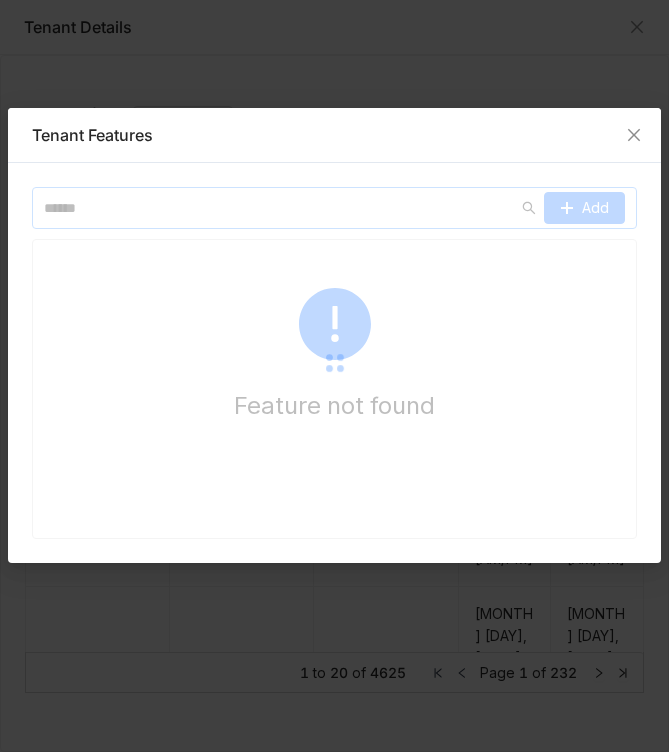 type 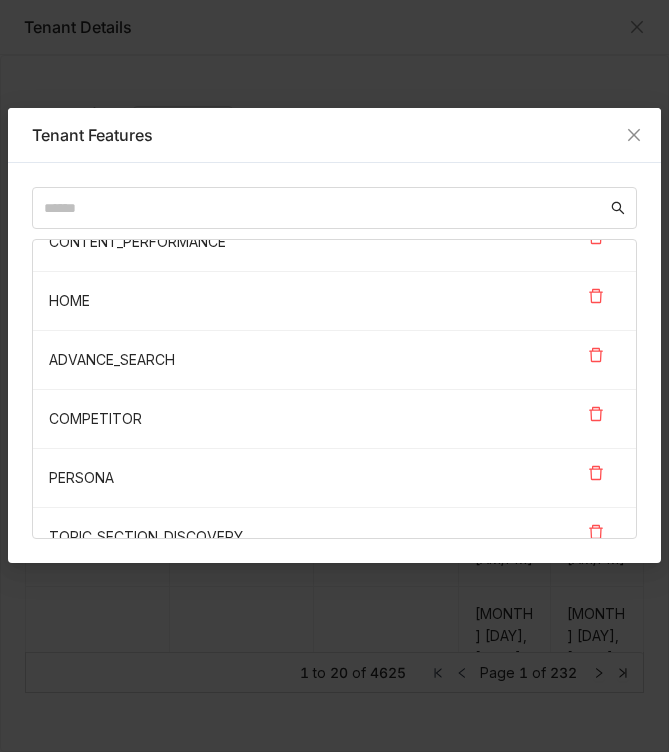 scroll, scrollTop: 653, scrollLeft: 0, axis: vertical 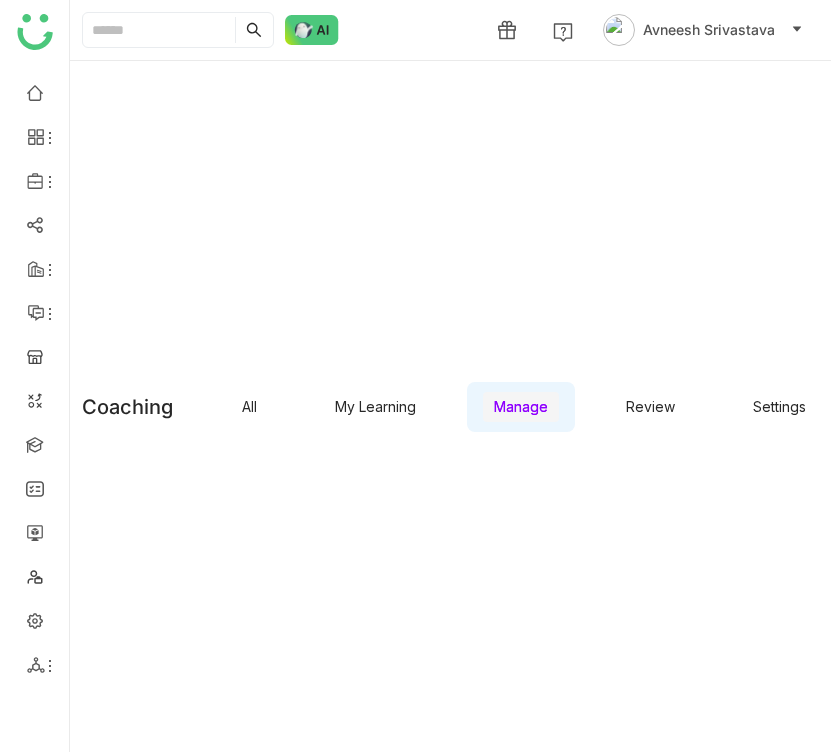 type 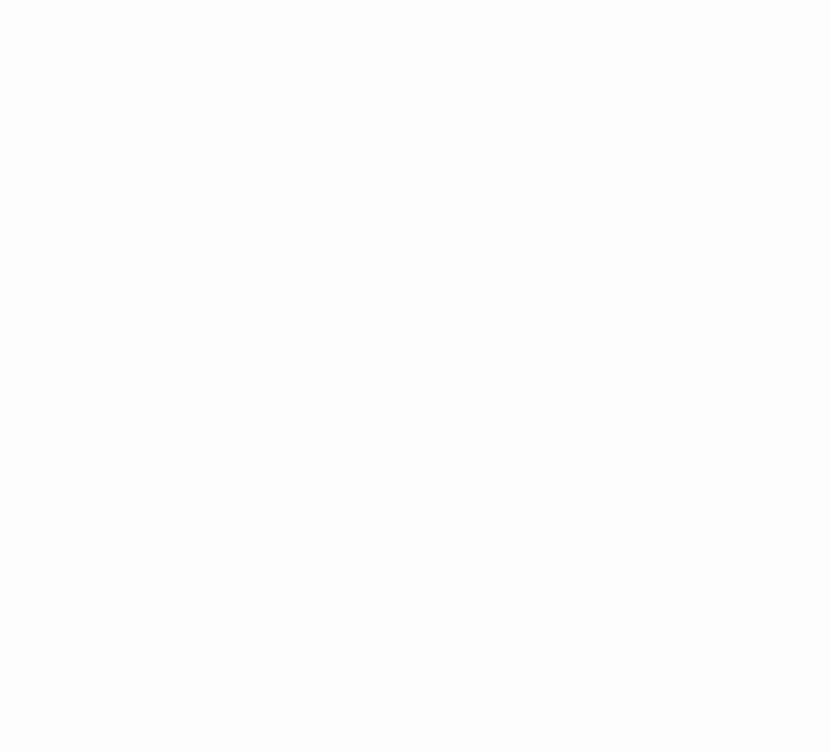 scroll, scrollTop: 0, scrollLeft: 0, axis: both 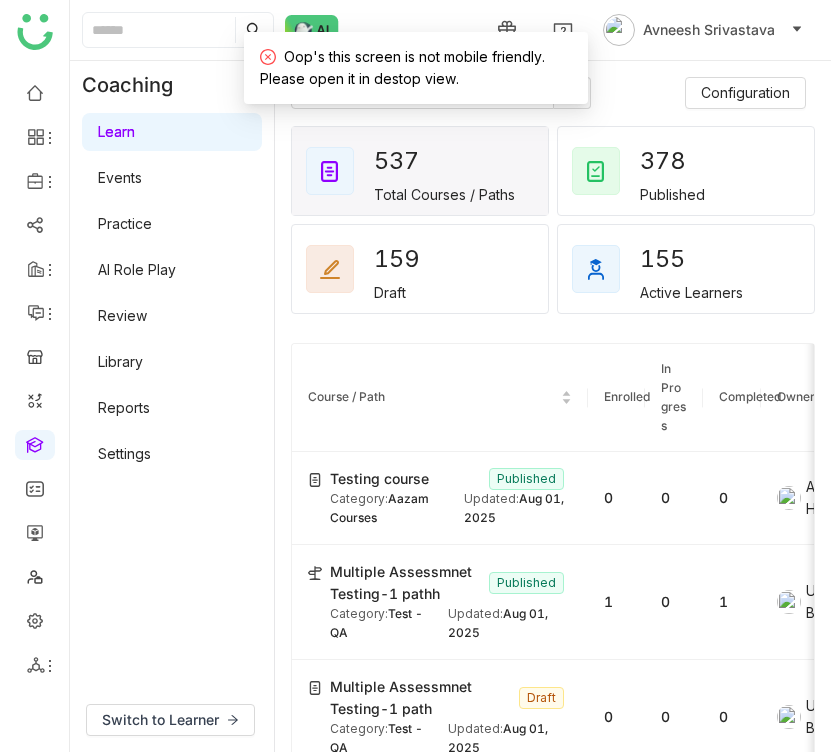 click on "Settings" at bounding box center [124, 453] 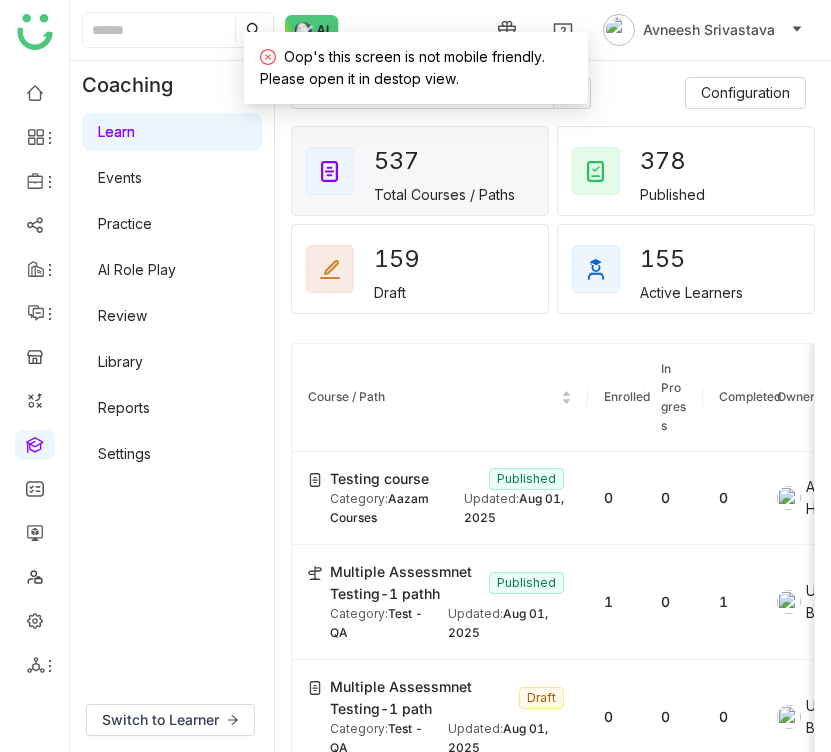 click on "Settings" at bounding box center (124, 453) 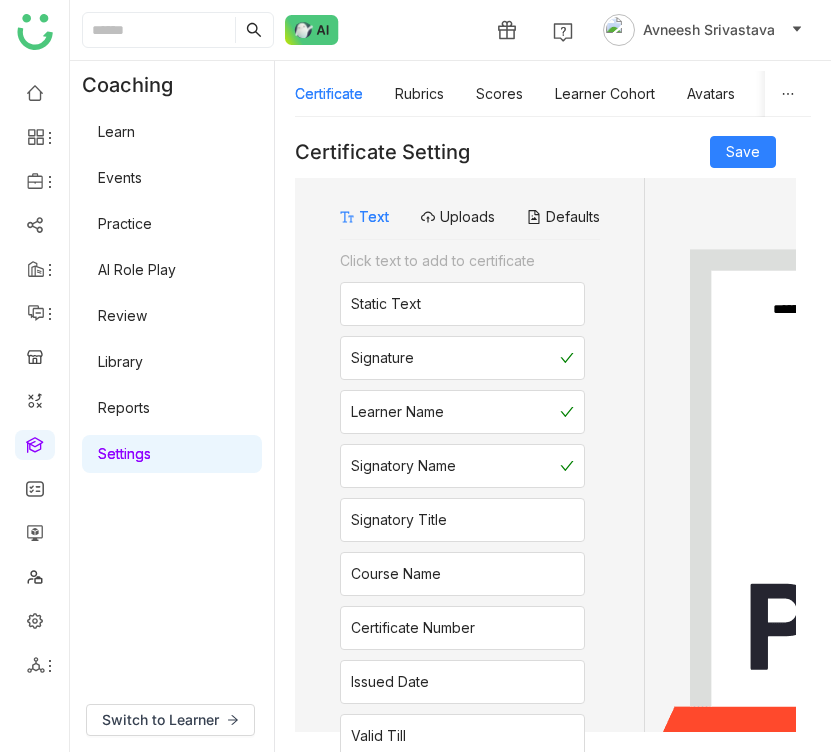 click on "Reports" at bounding box center [124, 407] 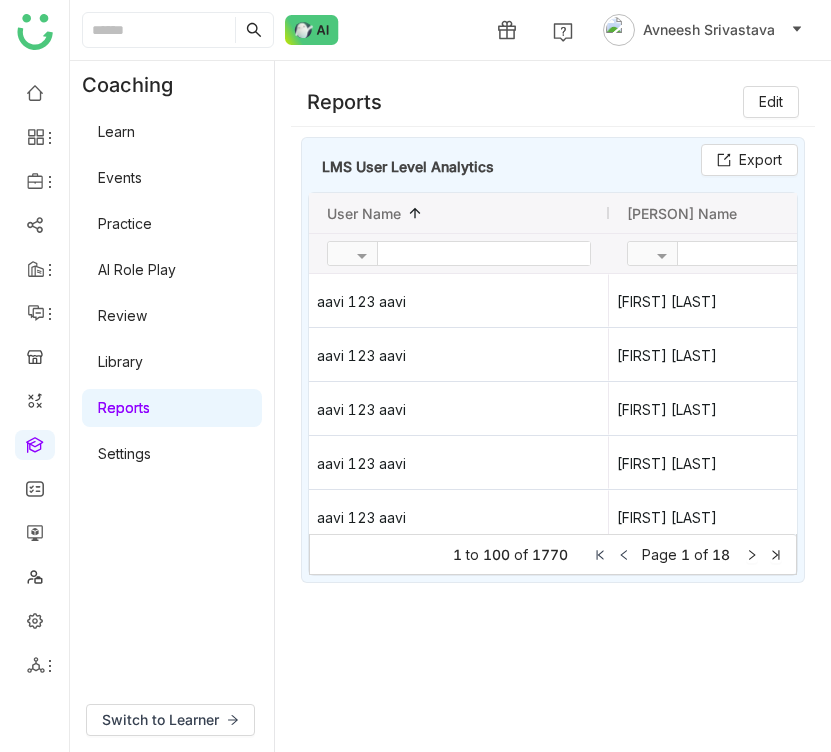 click on "Library" at bounding box center (120, 361) 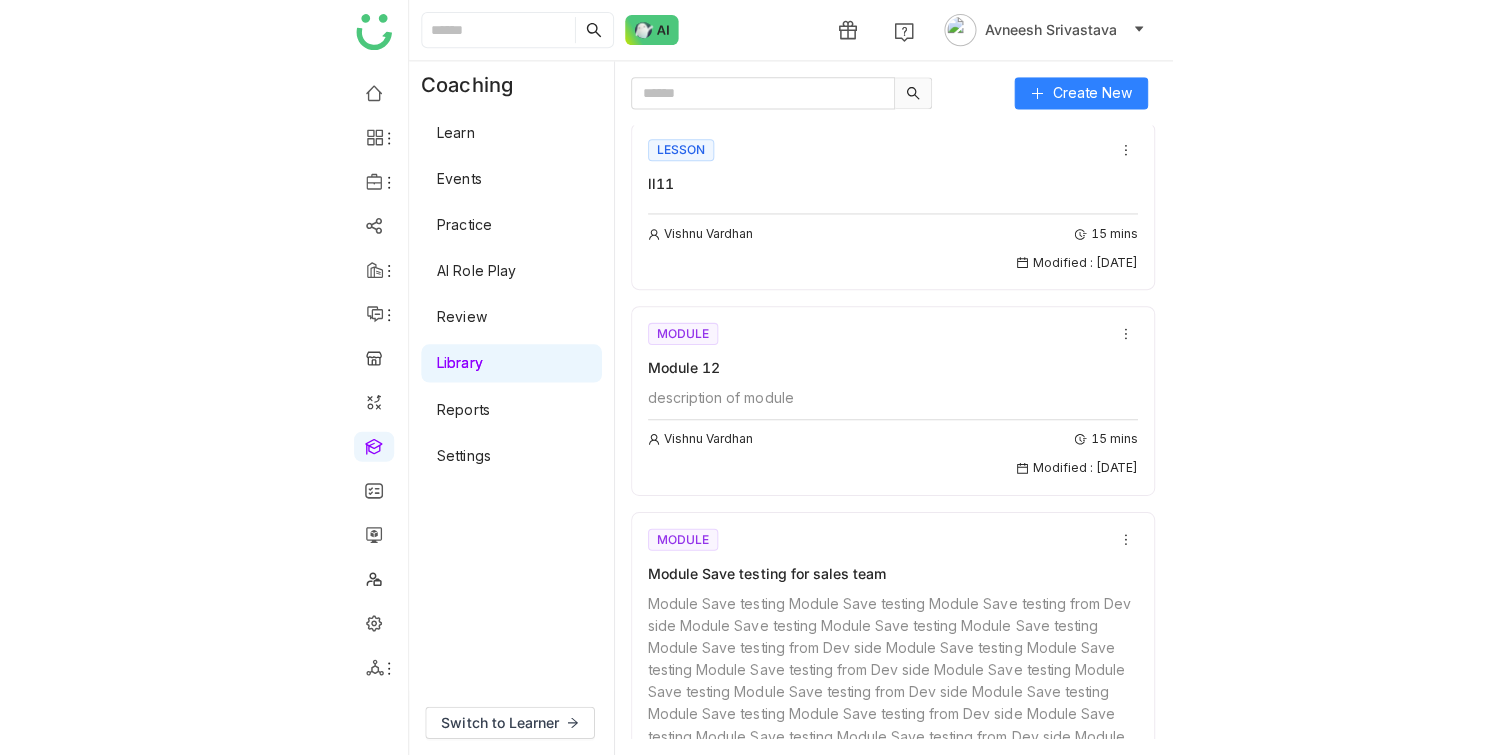 scroll, scrollTop: 2364, scrollLeft: 0, axis: vertical 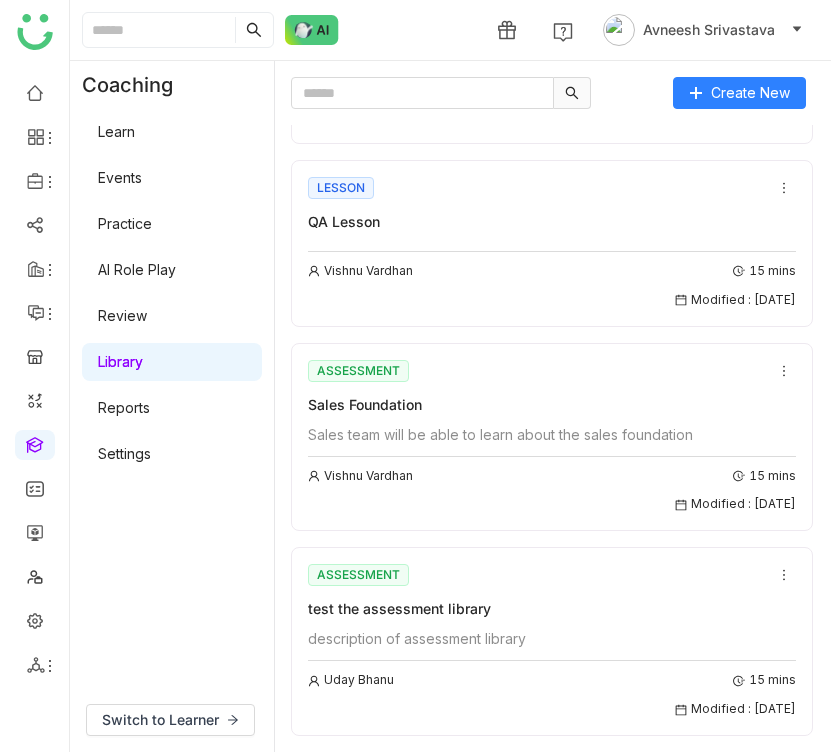 type 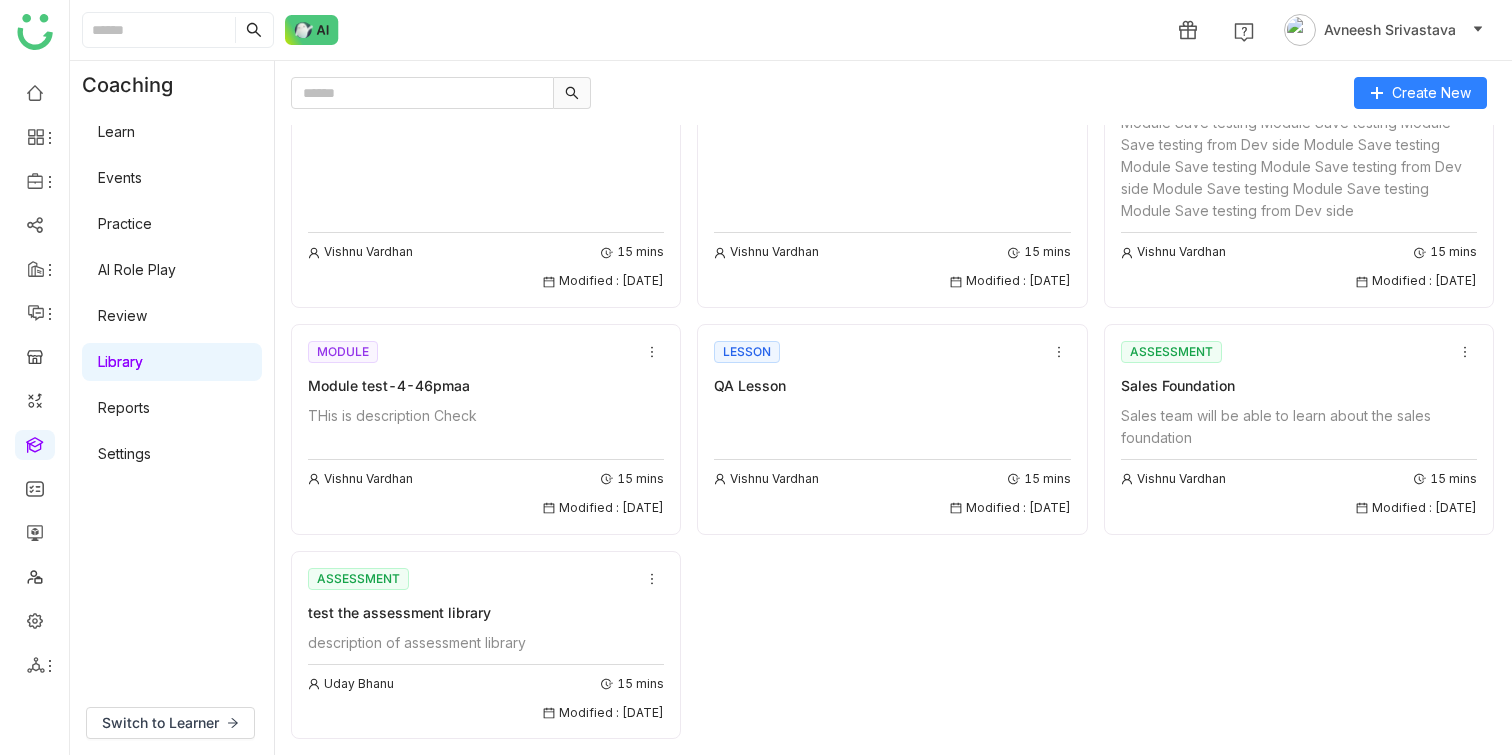 scroll, scrollTop: 987, scrollLeft: 0, axis: vertical 